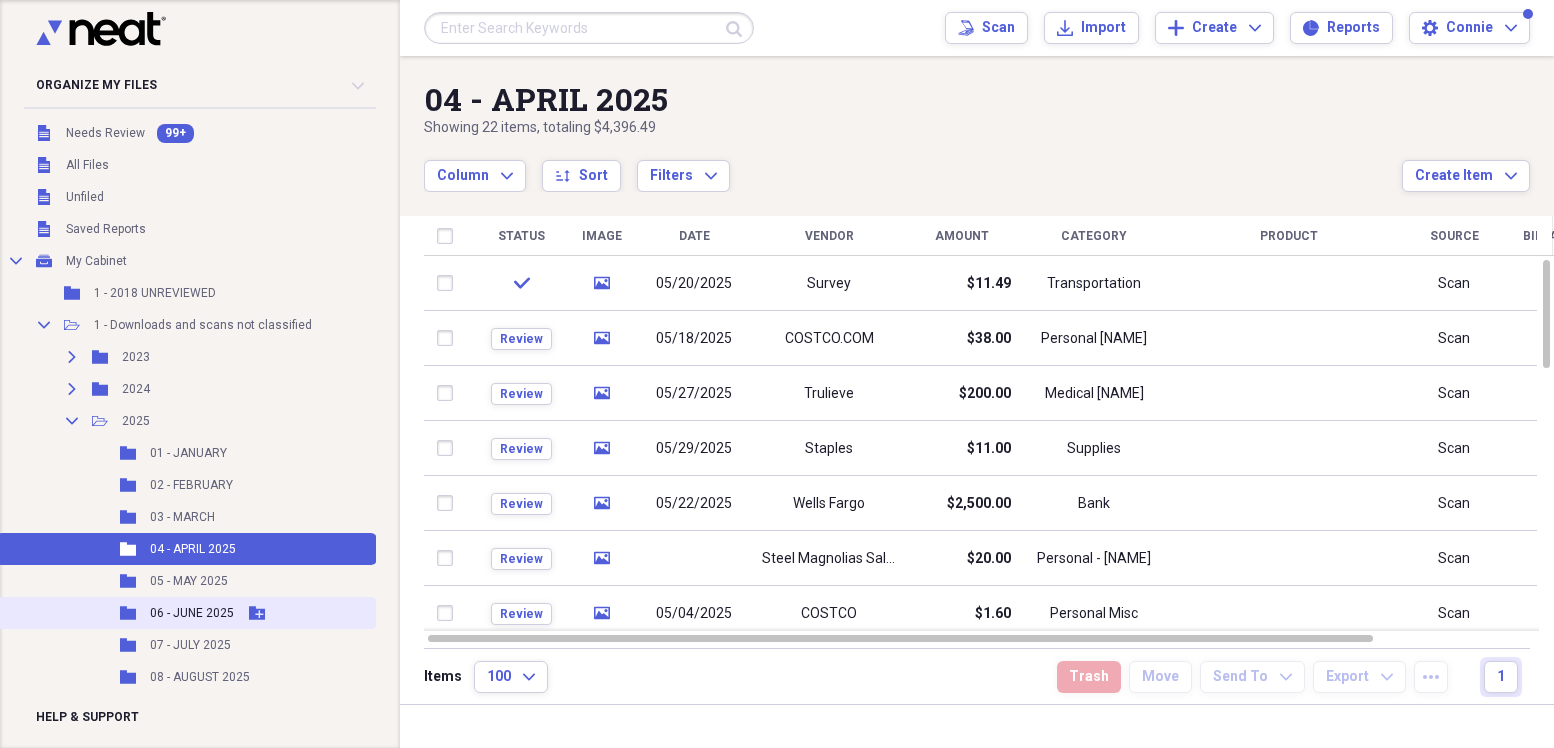 scroll, scrollTop: 0, scrollLeft: 0, axis: both 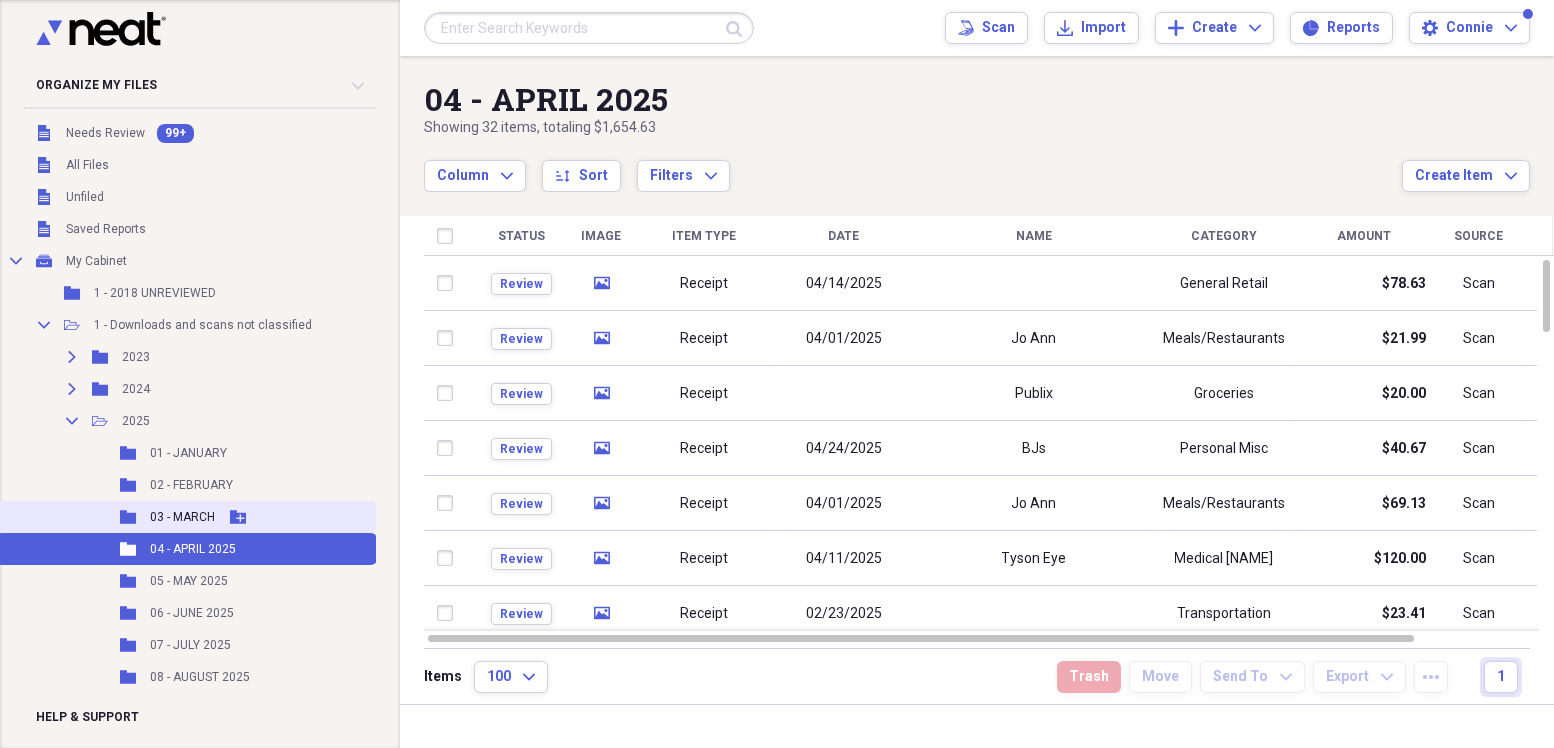 click on "[NUMBER] - [MONTH]" at bounding box center [182, 517] 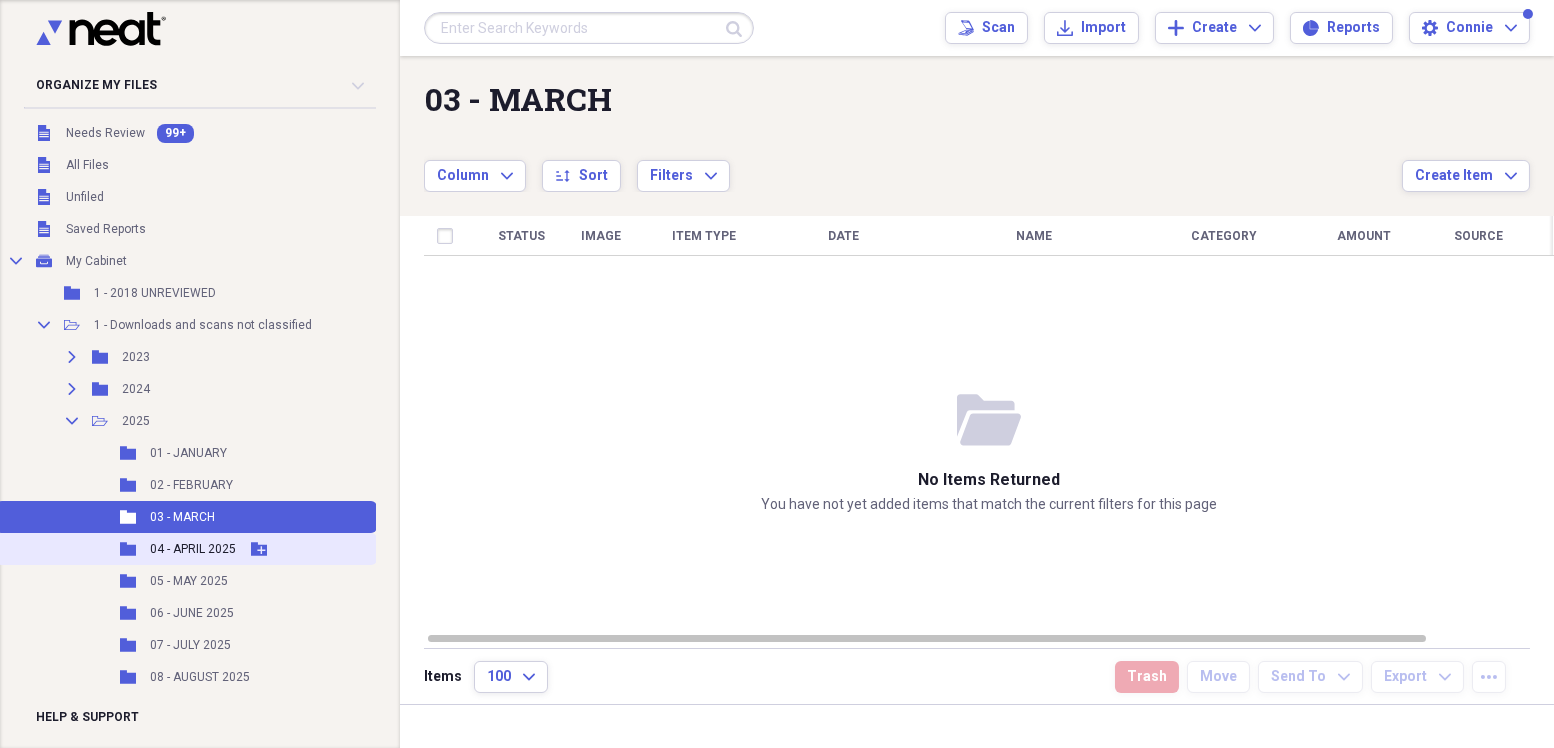 click on "04 - APRIL 2025" at bounding box center (193, 549) 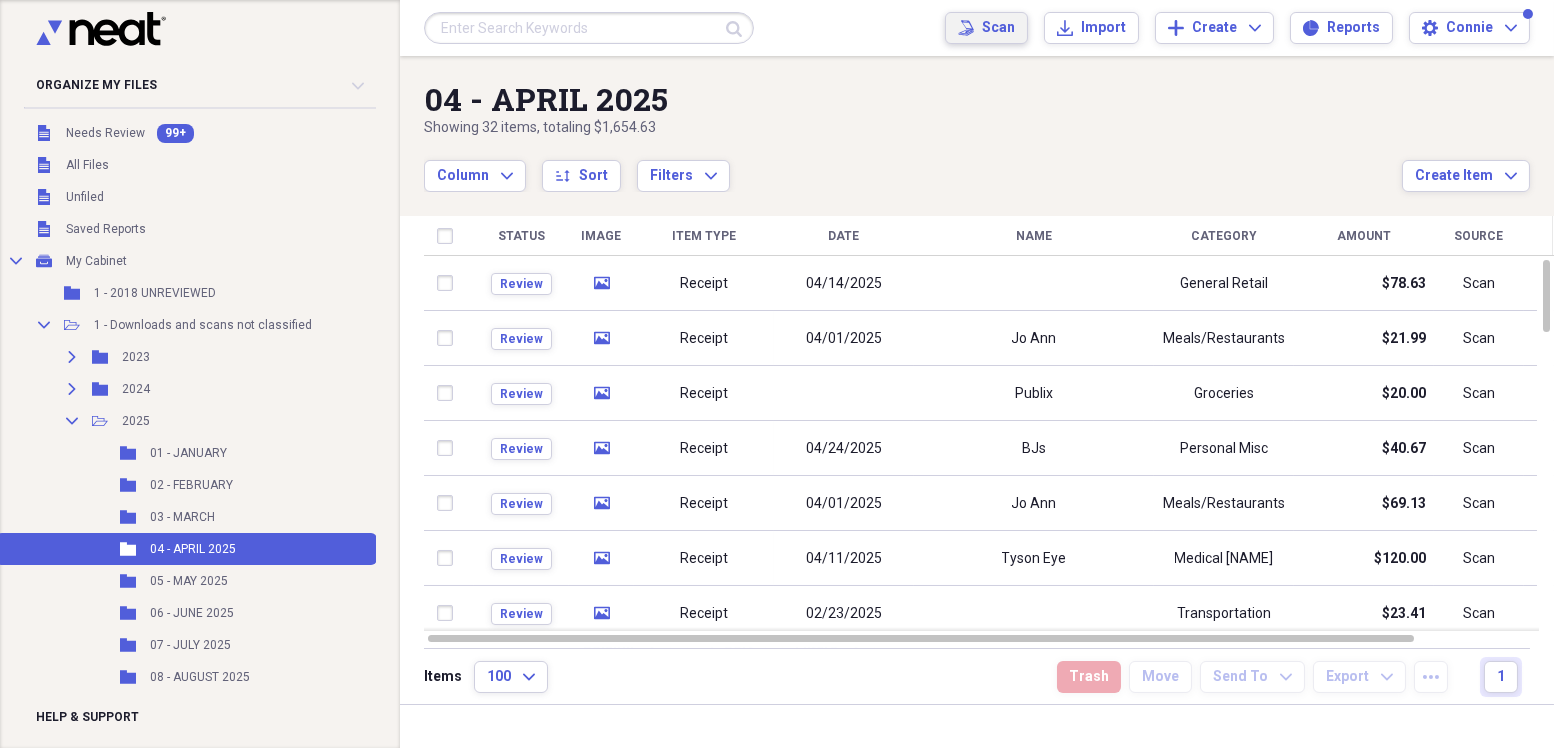 click on "Scan" at bounding box center (998, 28) 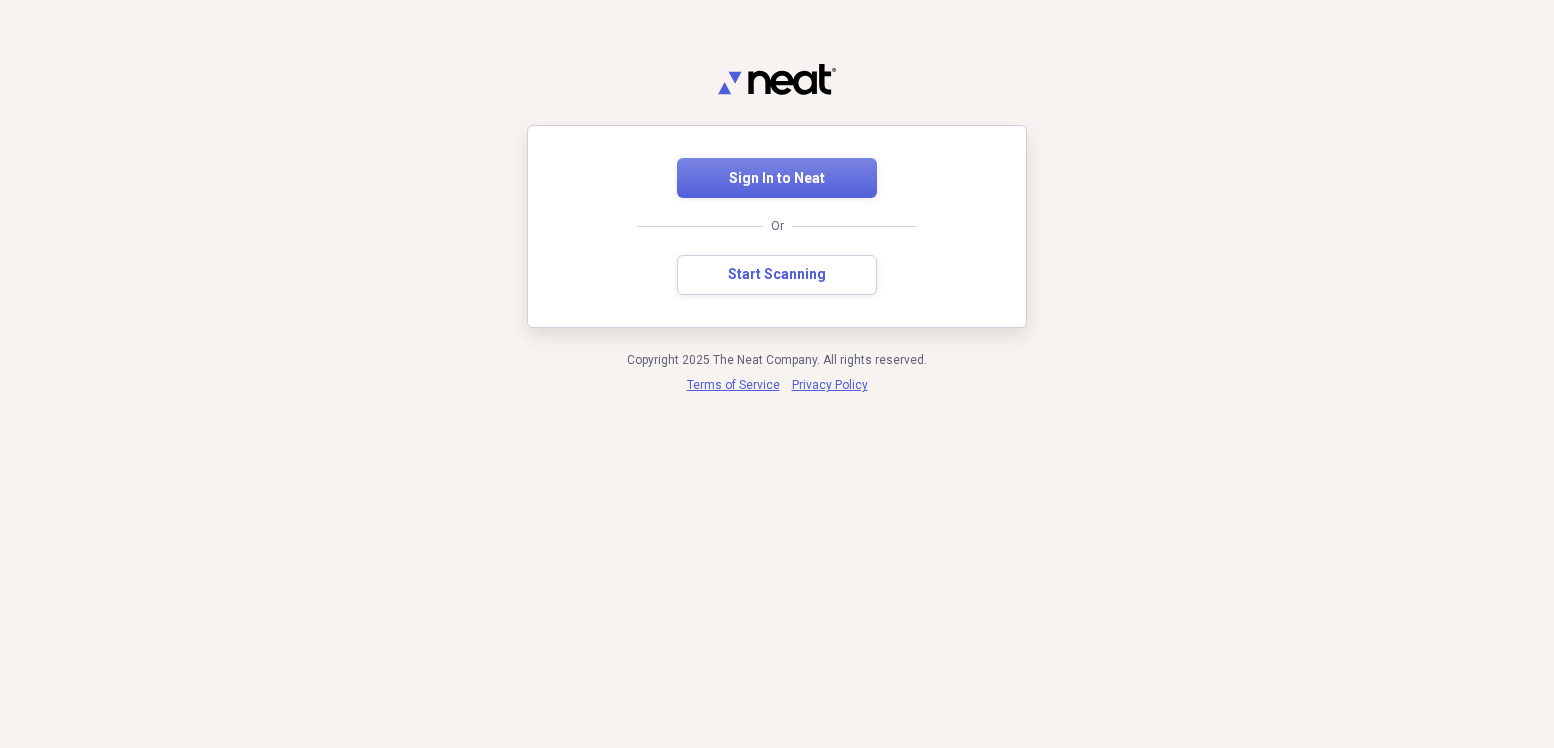 scroll, scrollTop: 0, scrollLeft: 0, axis: both 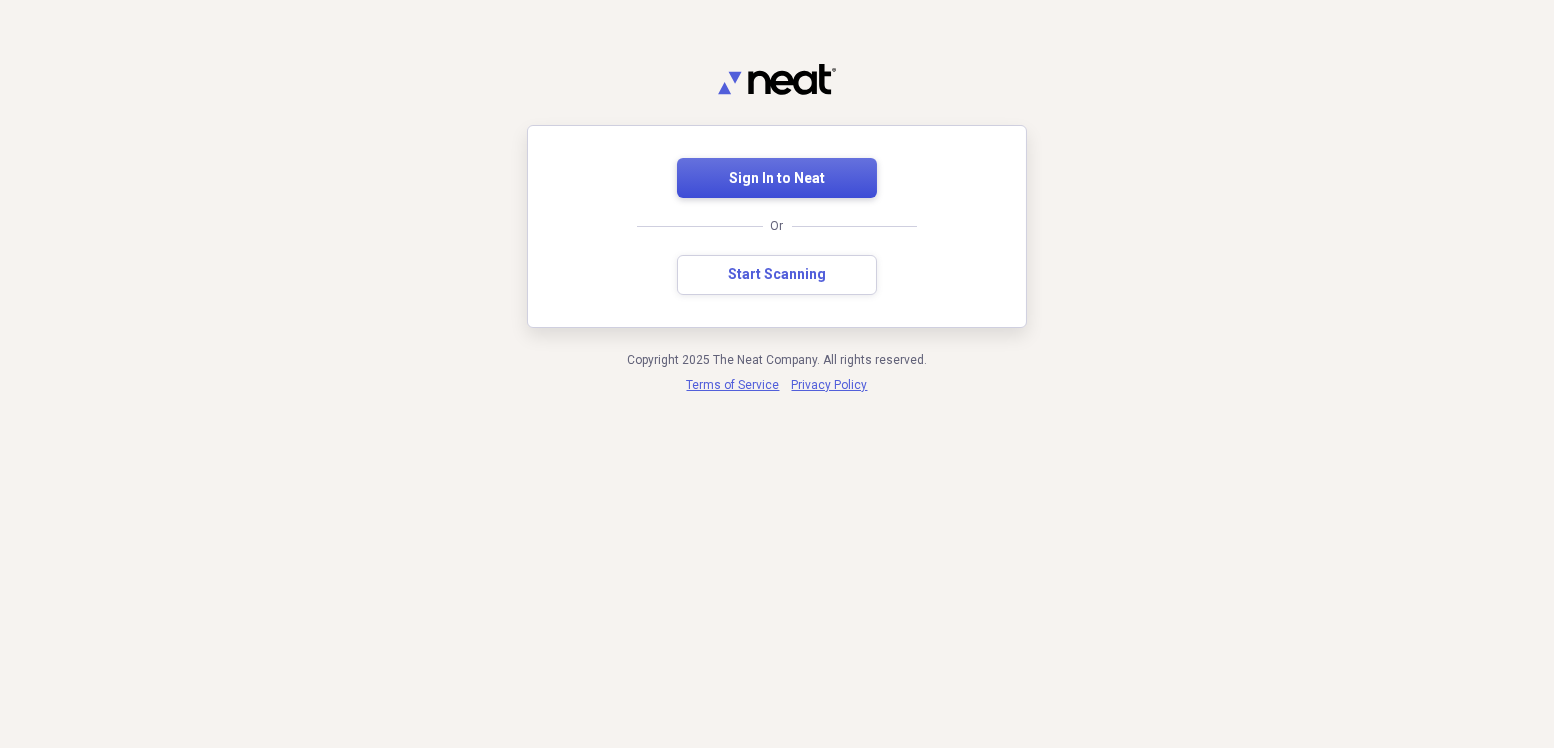 click on "Sign In to Neat" at bounding box center (777, 179) 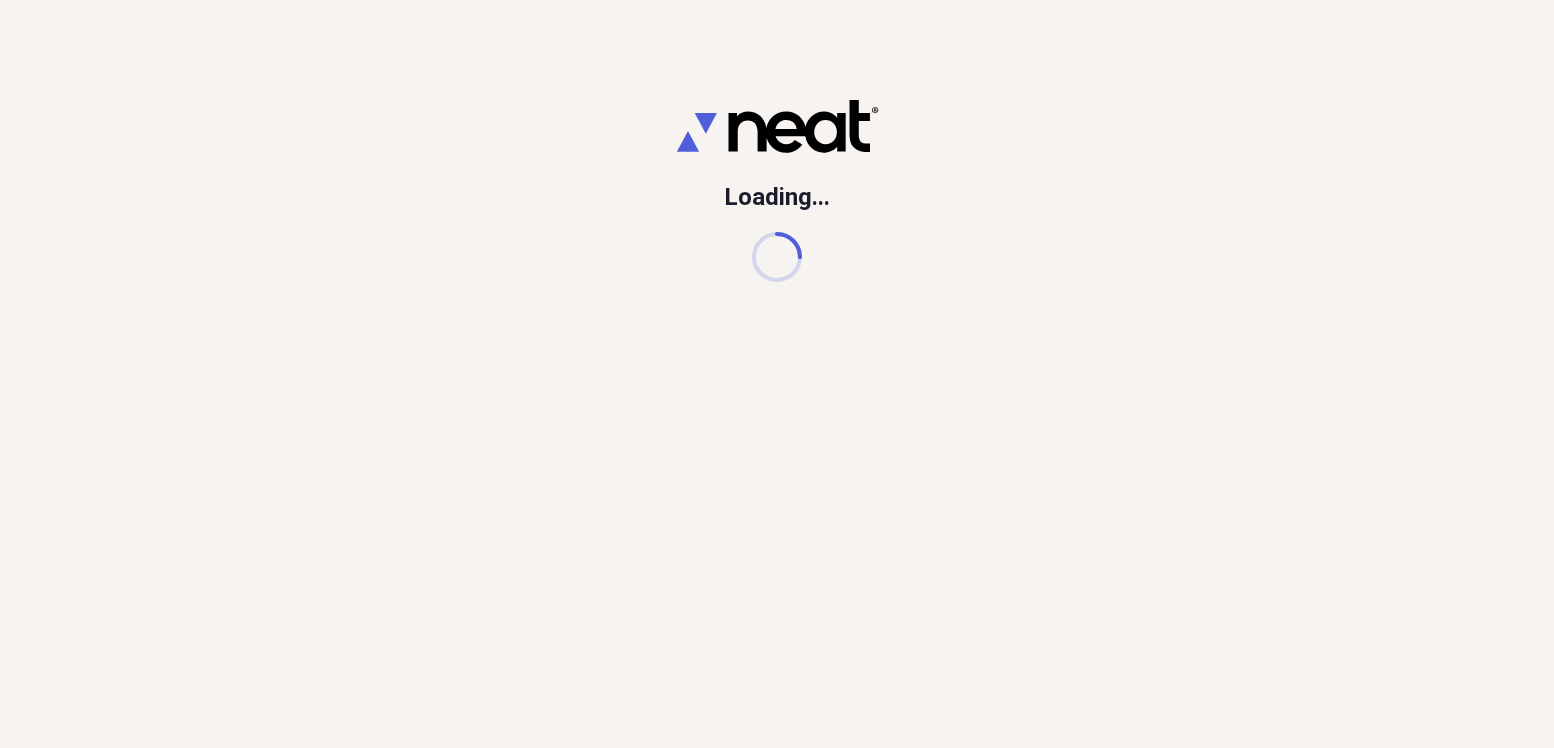 click on "Loading..." at bounding box center [777, 191] 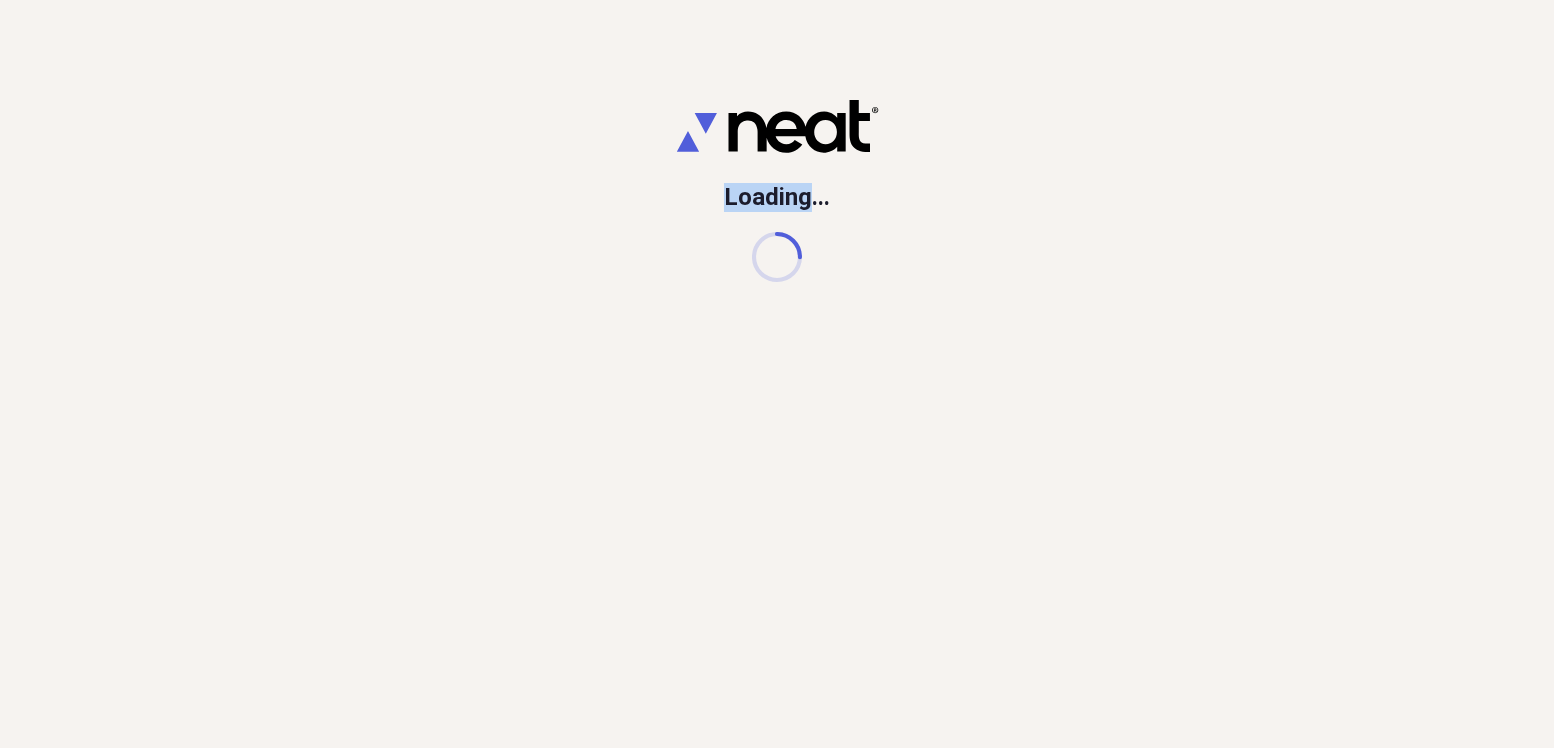 click on "Loading..." at bounding box center (777, 191) 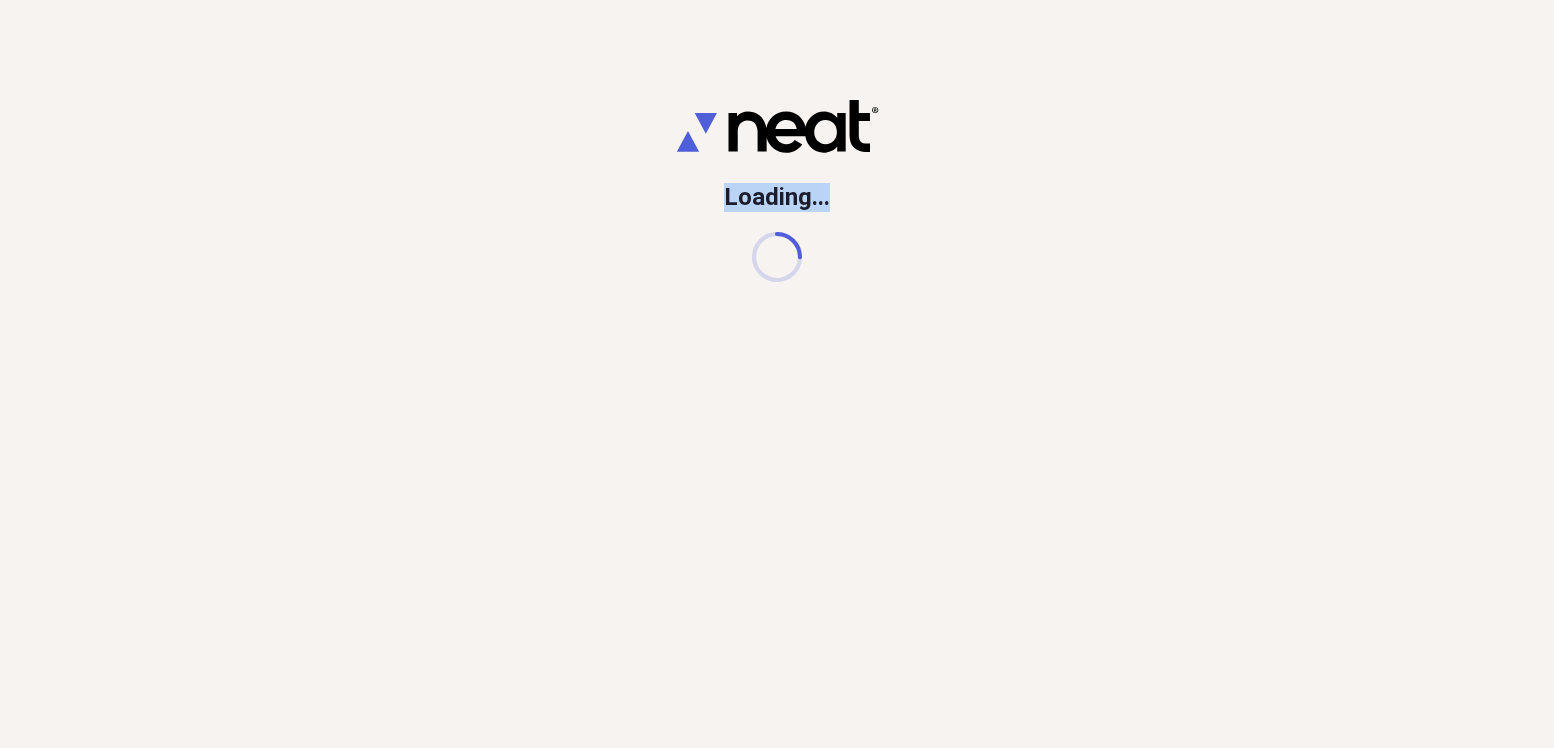 click on "Loading..." at bounding box center (777, 191) 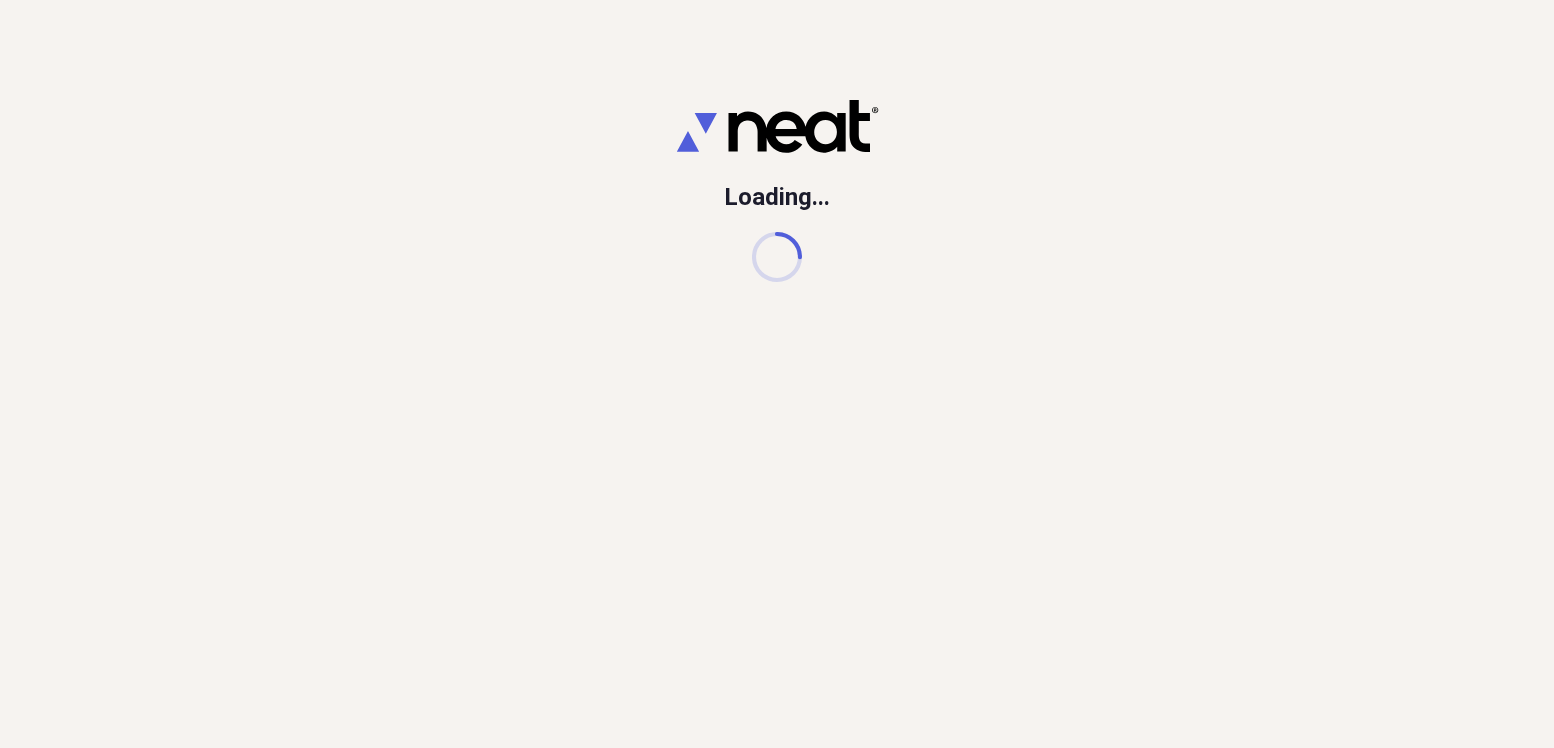 drag, startPoint x: 652, startPoint y: 134, endPoint x: 684, endPoint y: 129, distance: 32.38827 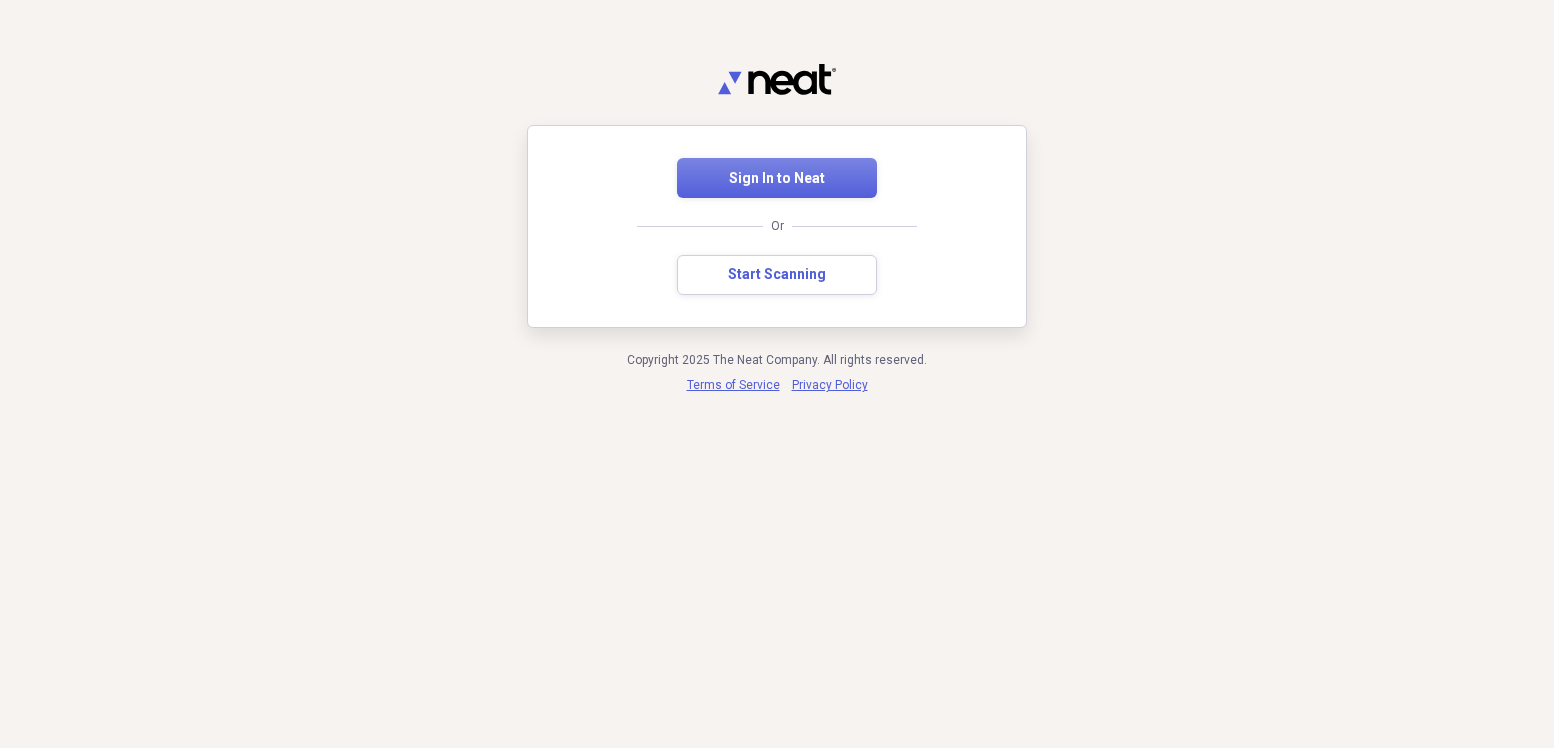 scroll, scrollTop: 0, scrollLeft: 0, axis: both 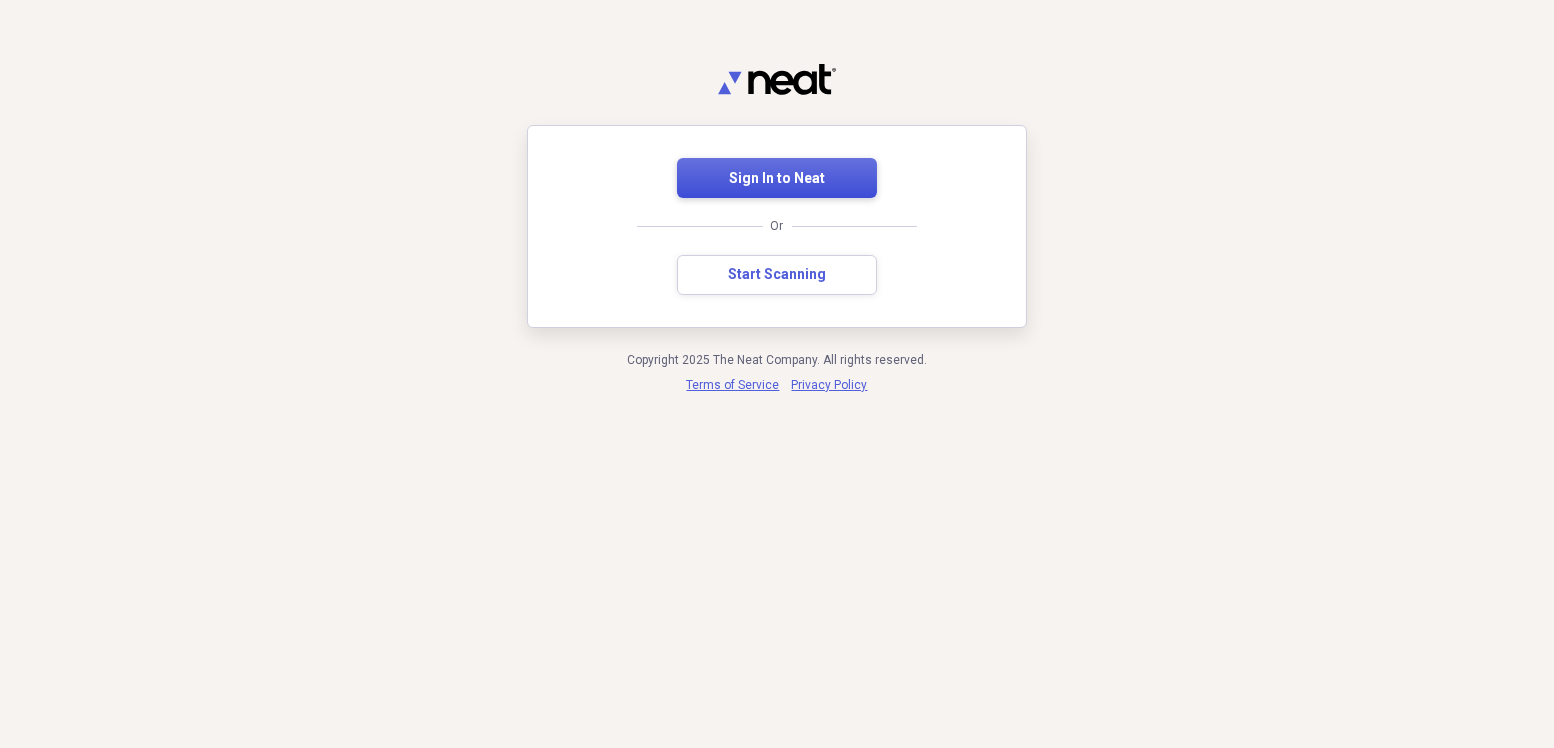 click on "Sign In to Neat" at bounding box center [777, 179] 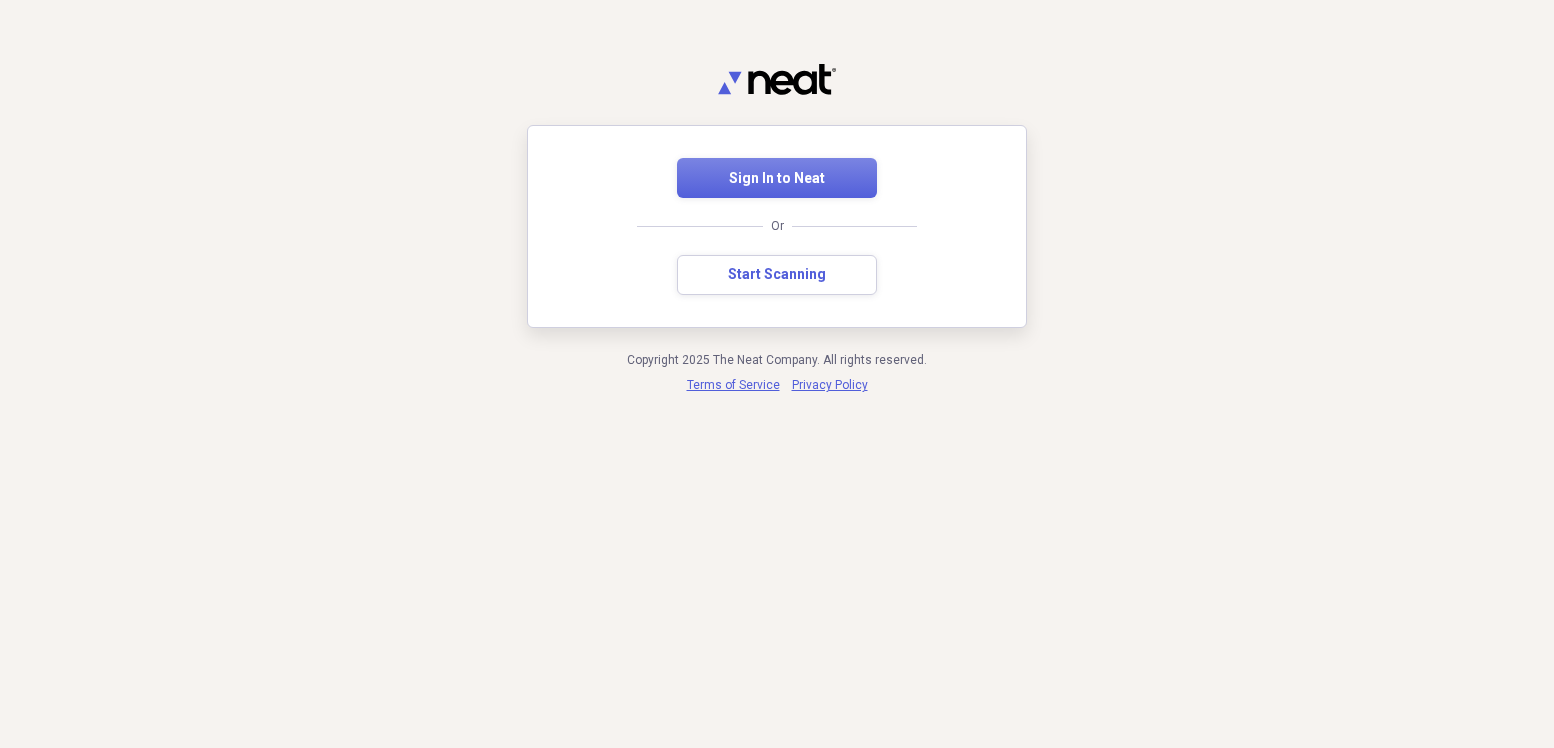scroll, scrollTop: 0, scrollLeft: 0, axis: both 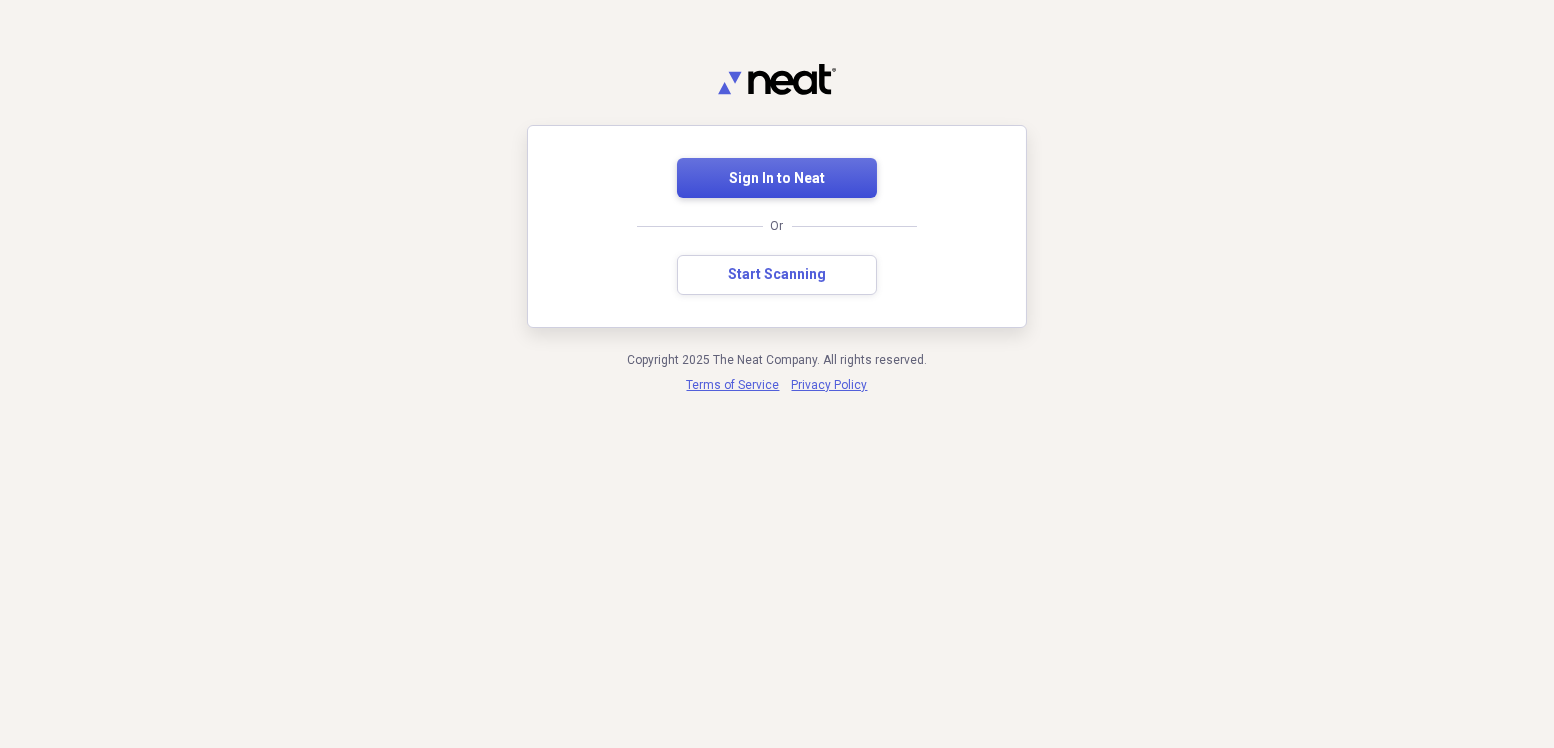 click on "Sign In to Neat" at bounding box center [777, 179] 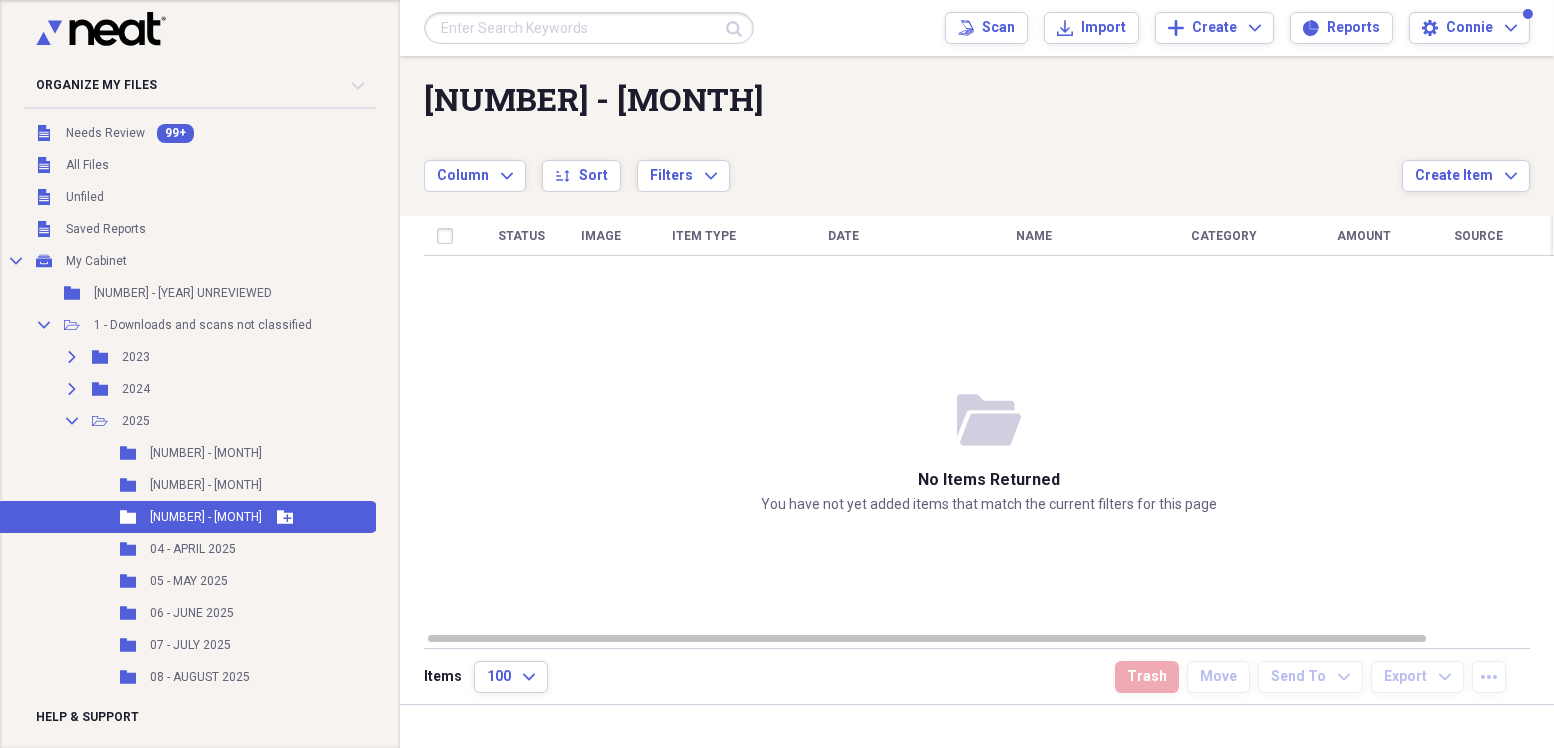 click on "Folder [NUMBER] - [MONTH] Add Folder" at bounding box center [186, 517] 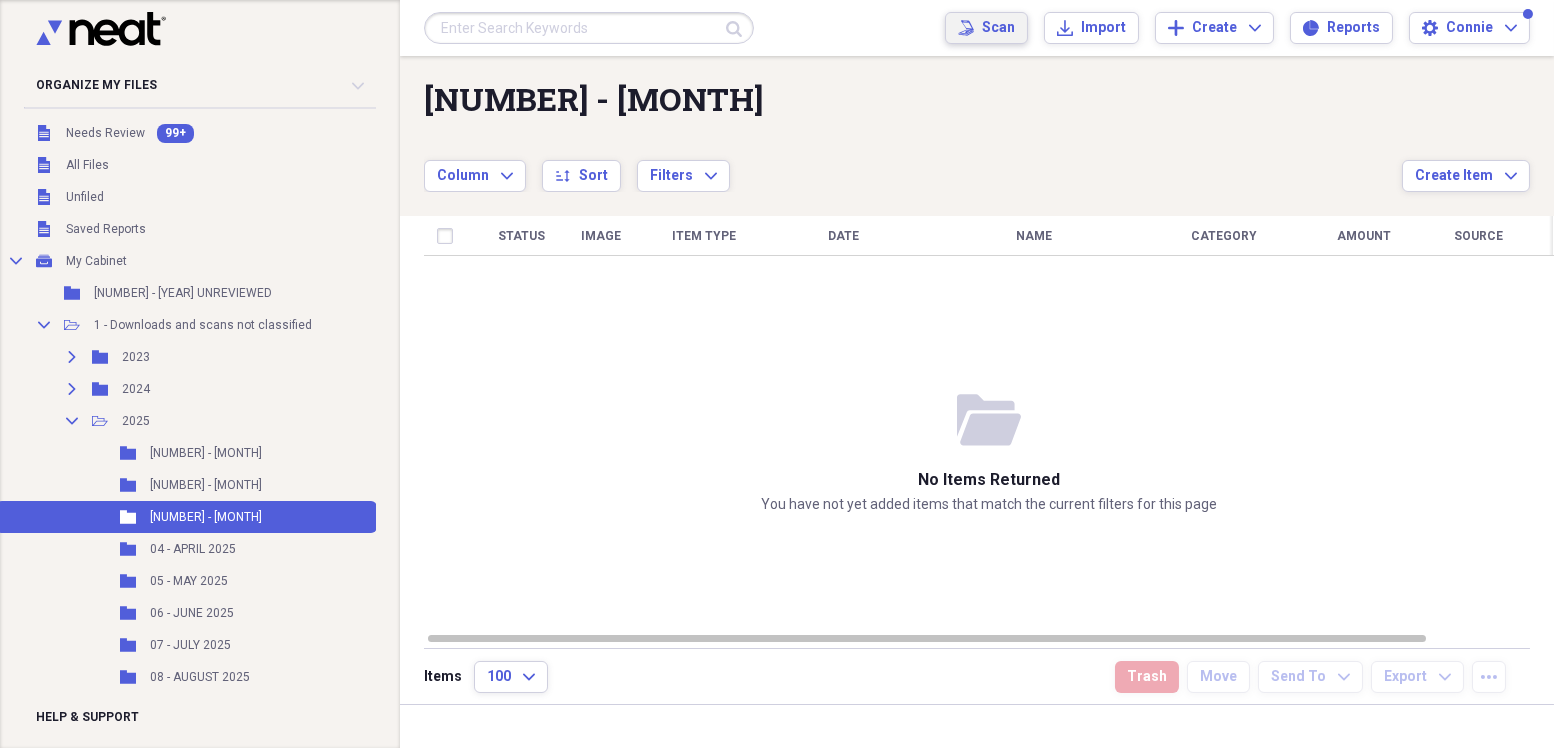 click on "Scan" at bounding box center [998, 28] 